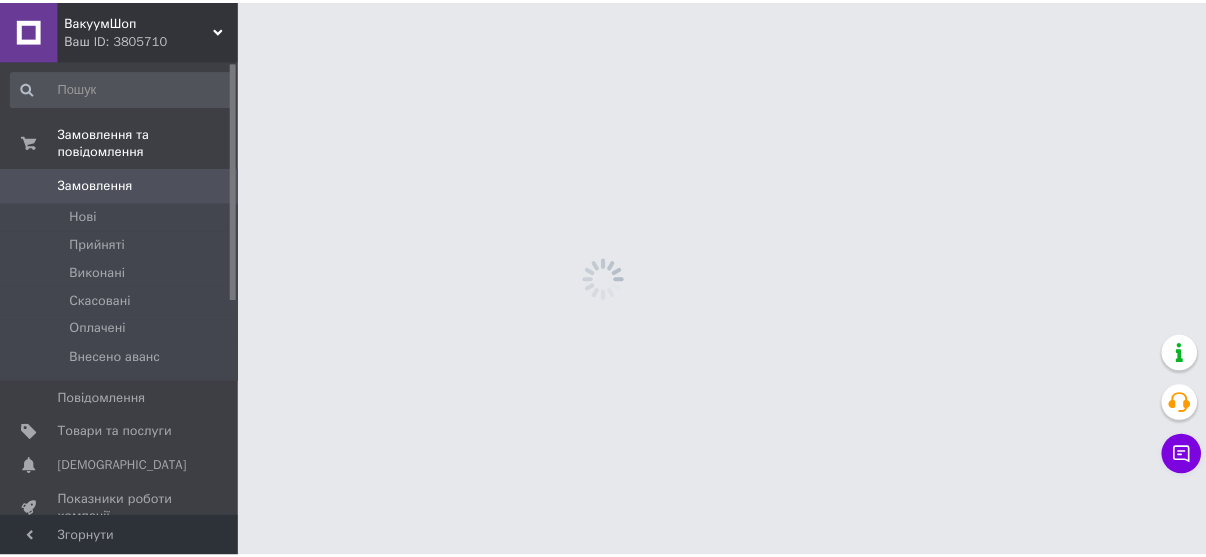 scroll, scrollTop: 0, scrollLeft: 0, axis: both 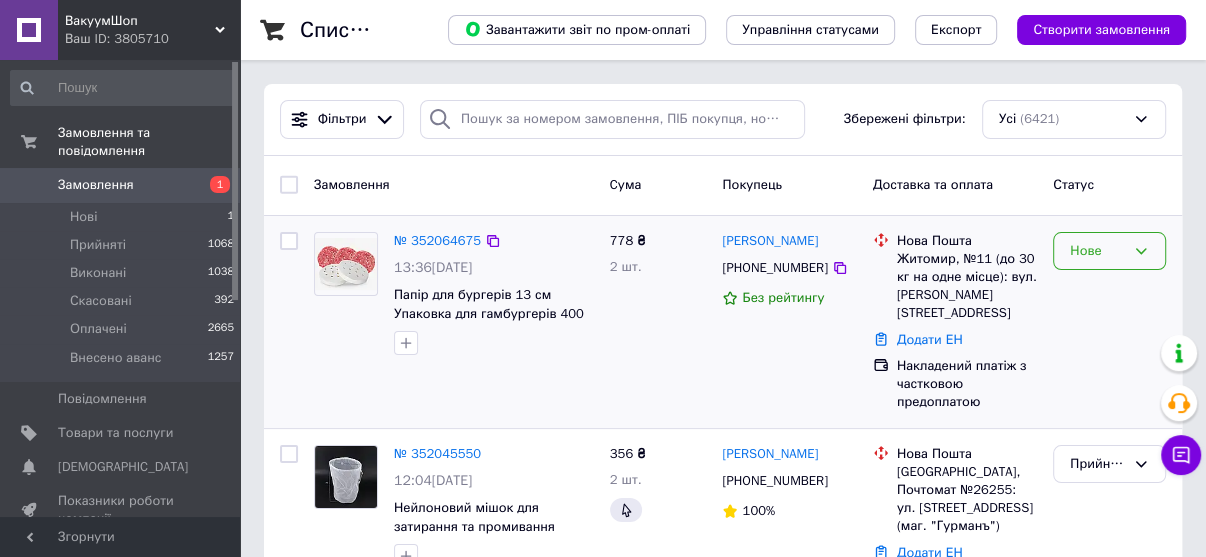 click on "Нове" at bounding box center [1097, 251] 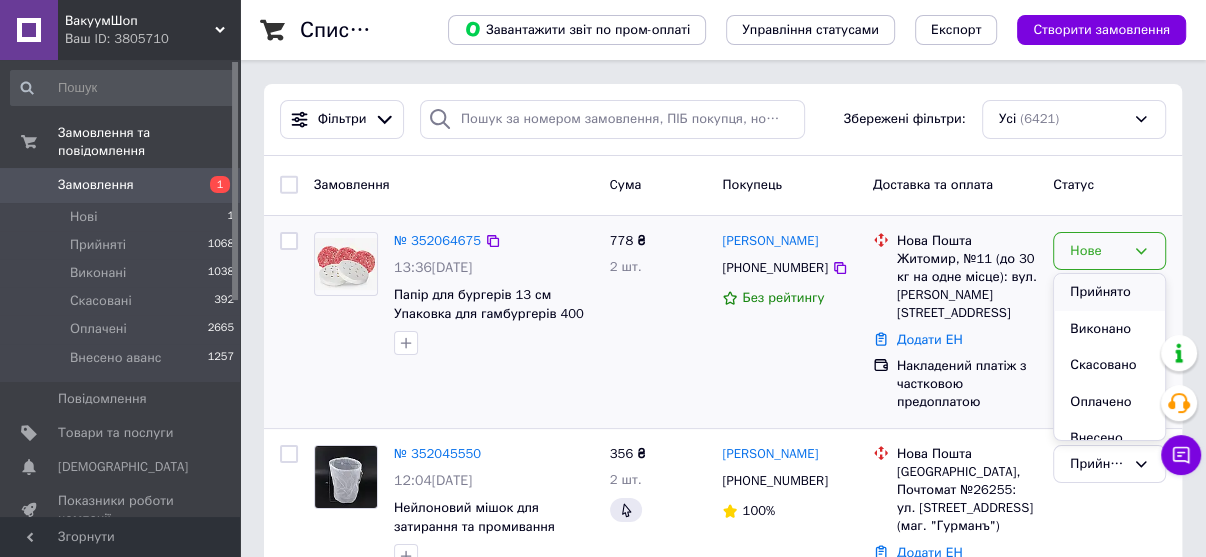 click on "Прийнято" at bounding box center (1109, 292) 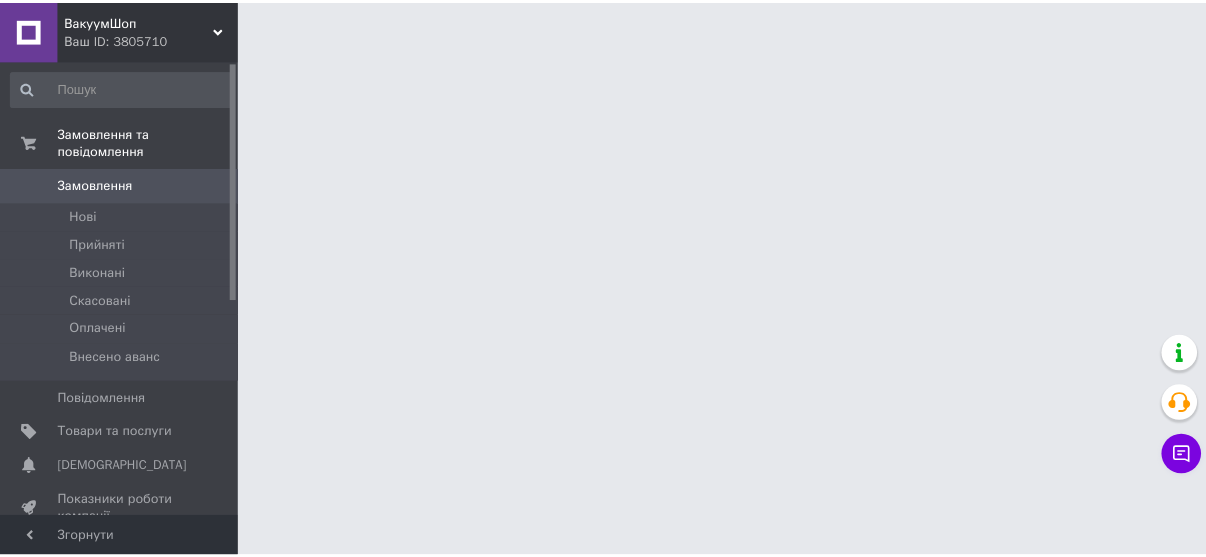 scroll, scrollTop: 0, scrollLeft: 0, axis: both 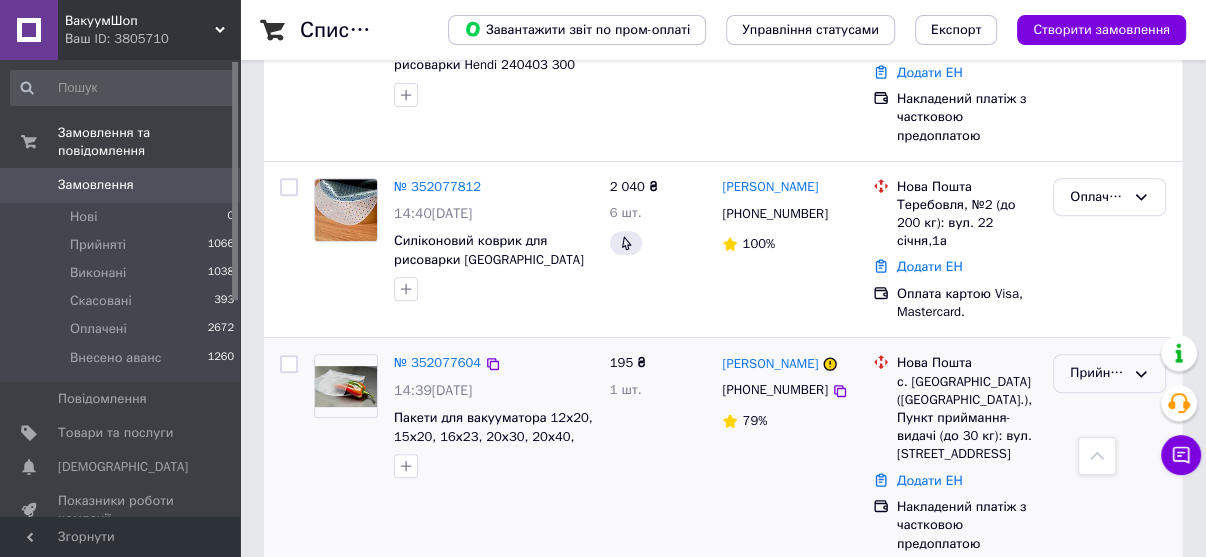 click on "Прийнято" at bounding box center [1097, 373] 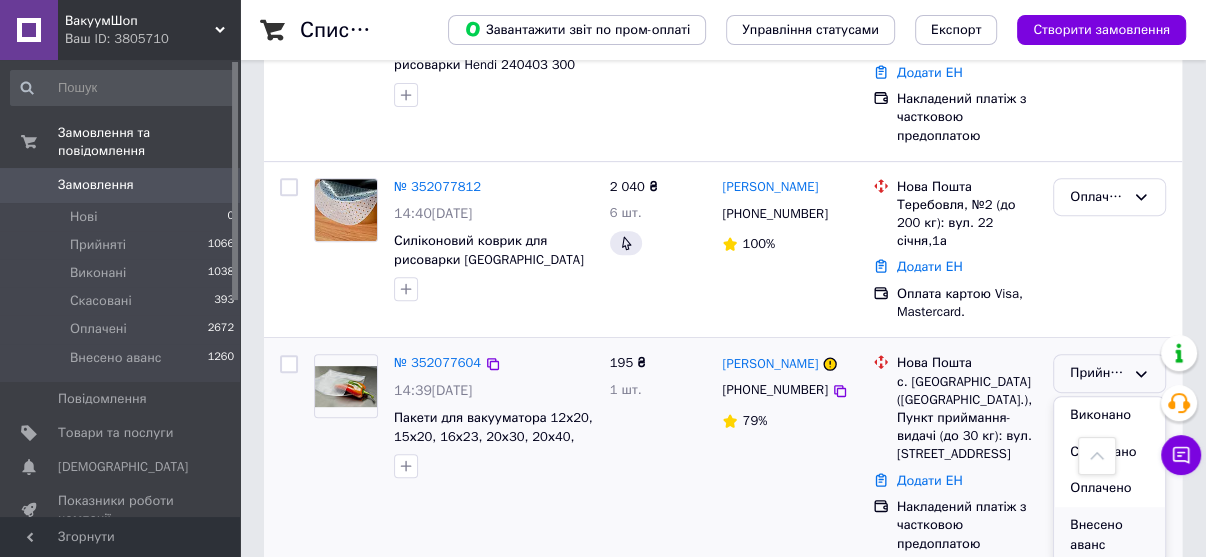 click on "Внесено аванс" at bounding box center (1109, 535) 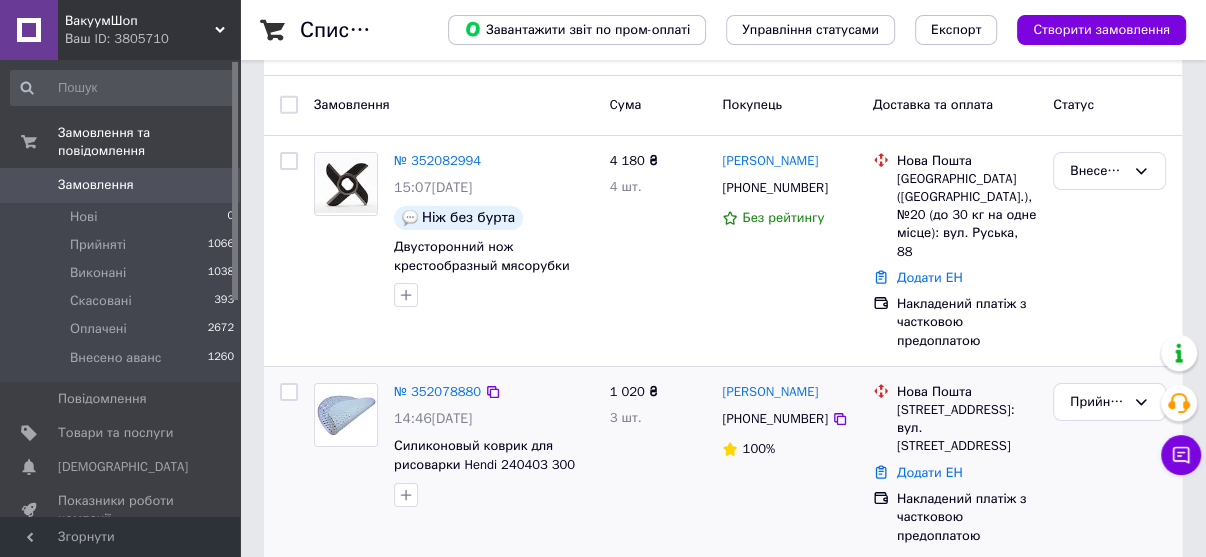 scroll, scrollTop: 0, scrollLeft: 0, axis: both 